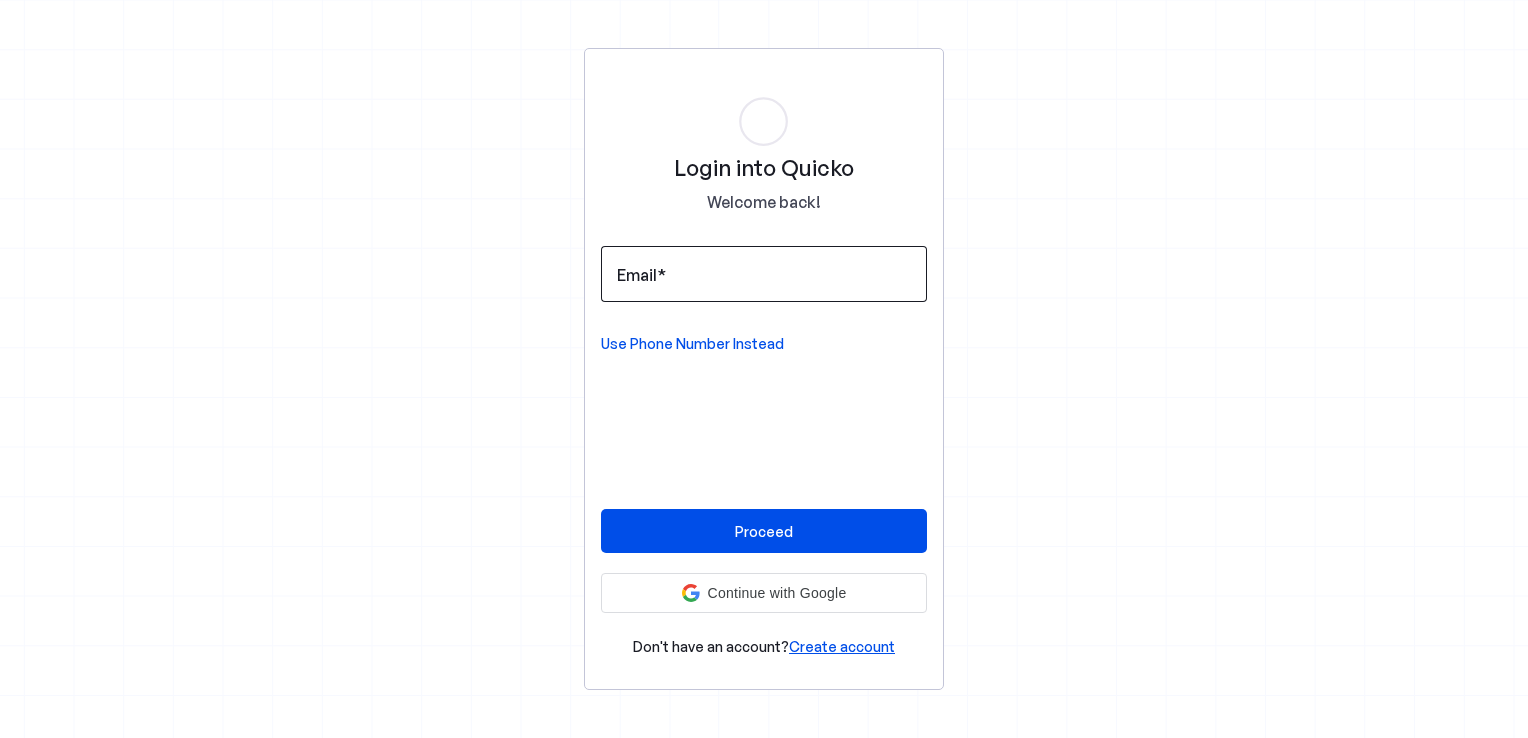 scroll, scrollTop: 0, scrollLeft: 0, axis: both 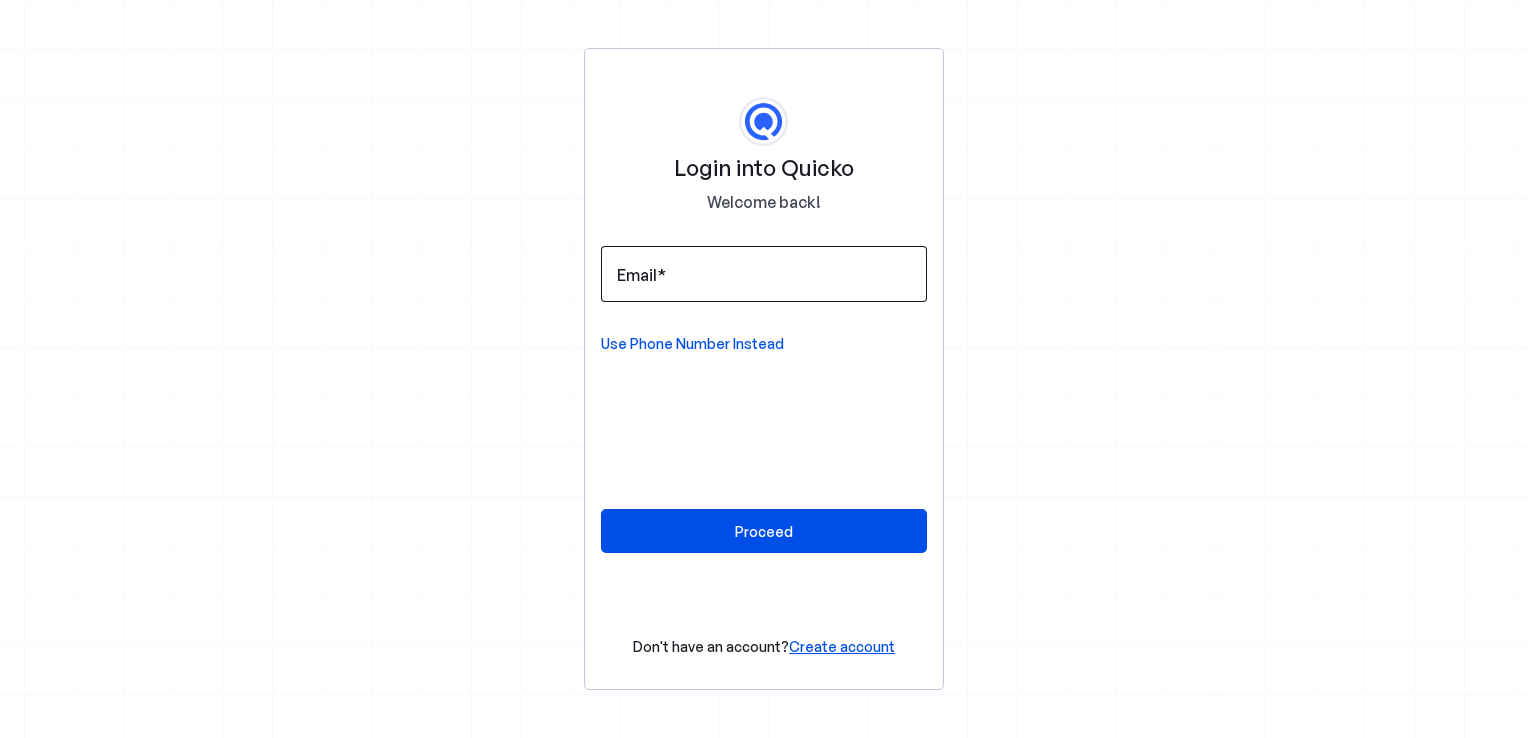 click on "Email" at bounding box center (764, 274) 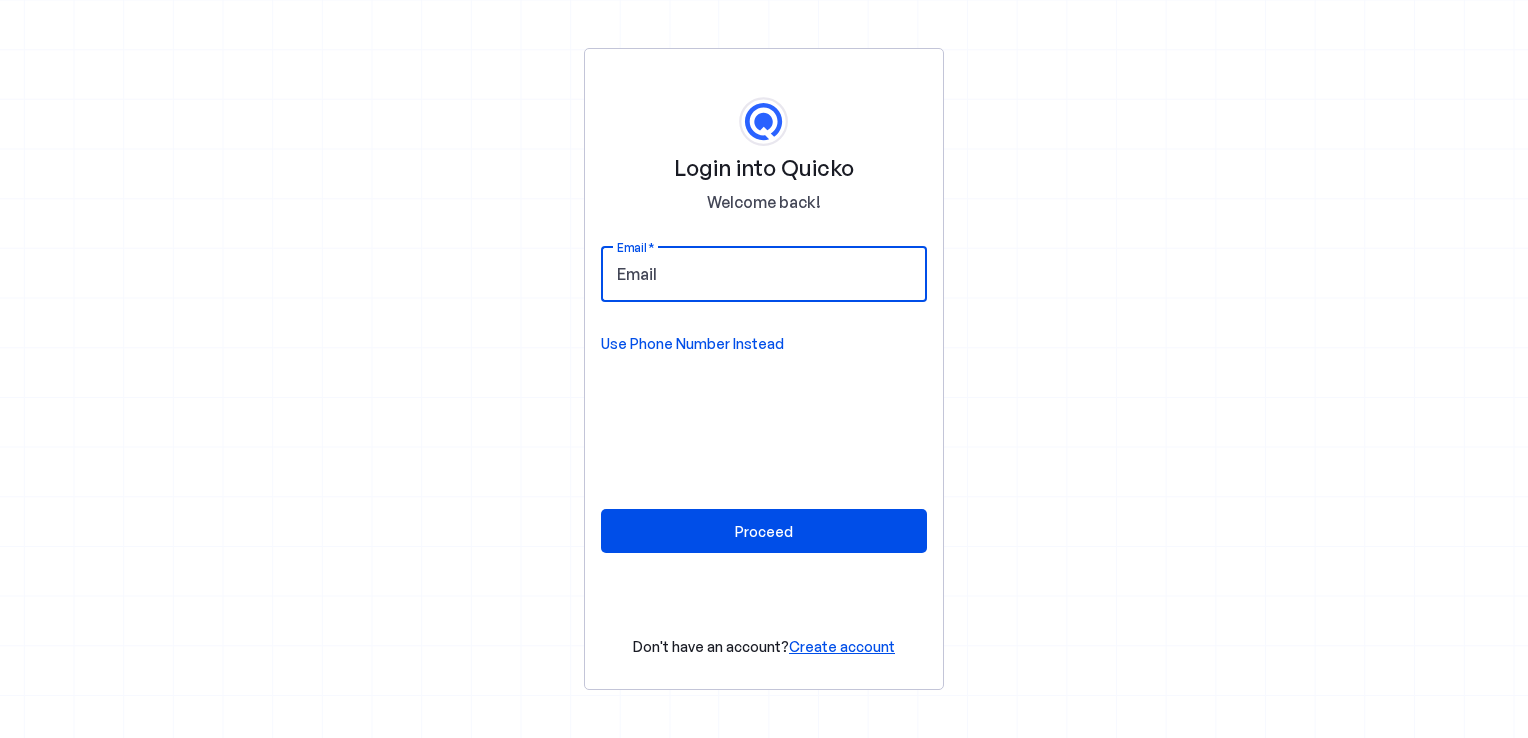 click on "Login into Quicko  Welcome back!  Email Use Phone Number Instead Proceed Don't have an account?  Create account" at bounding box center [764, 369] 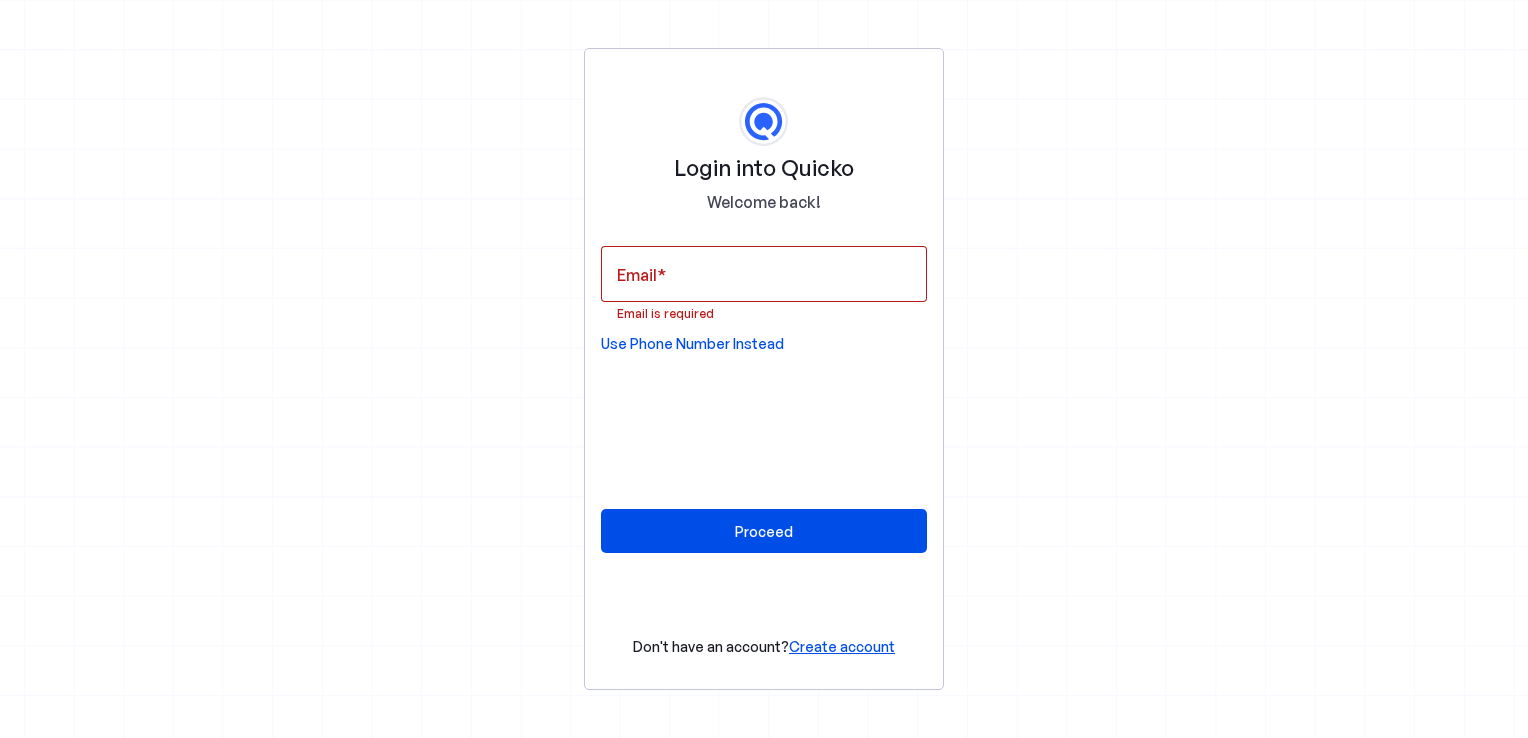 click on "Use Phone Number Instead" at bounding box center (692, 344) 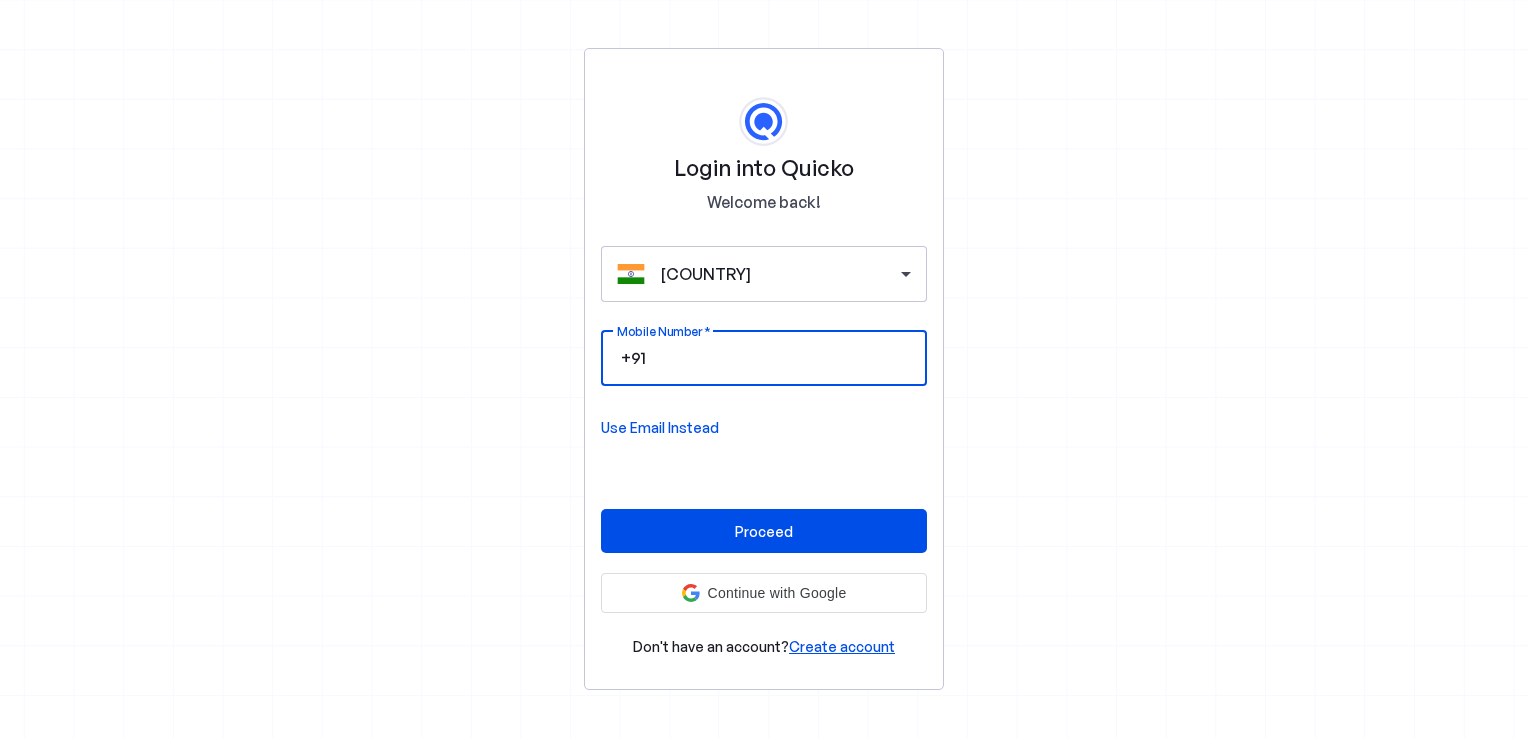 click on "Mobile Number" at bounding box center (780, 358) 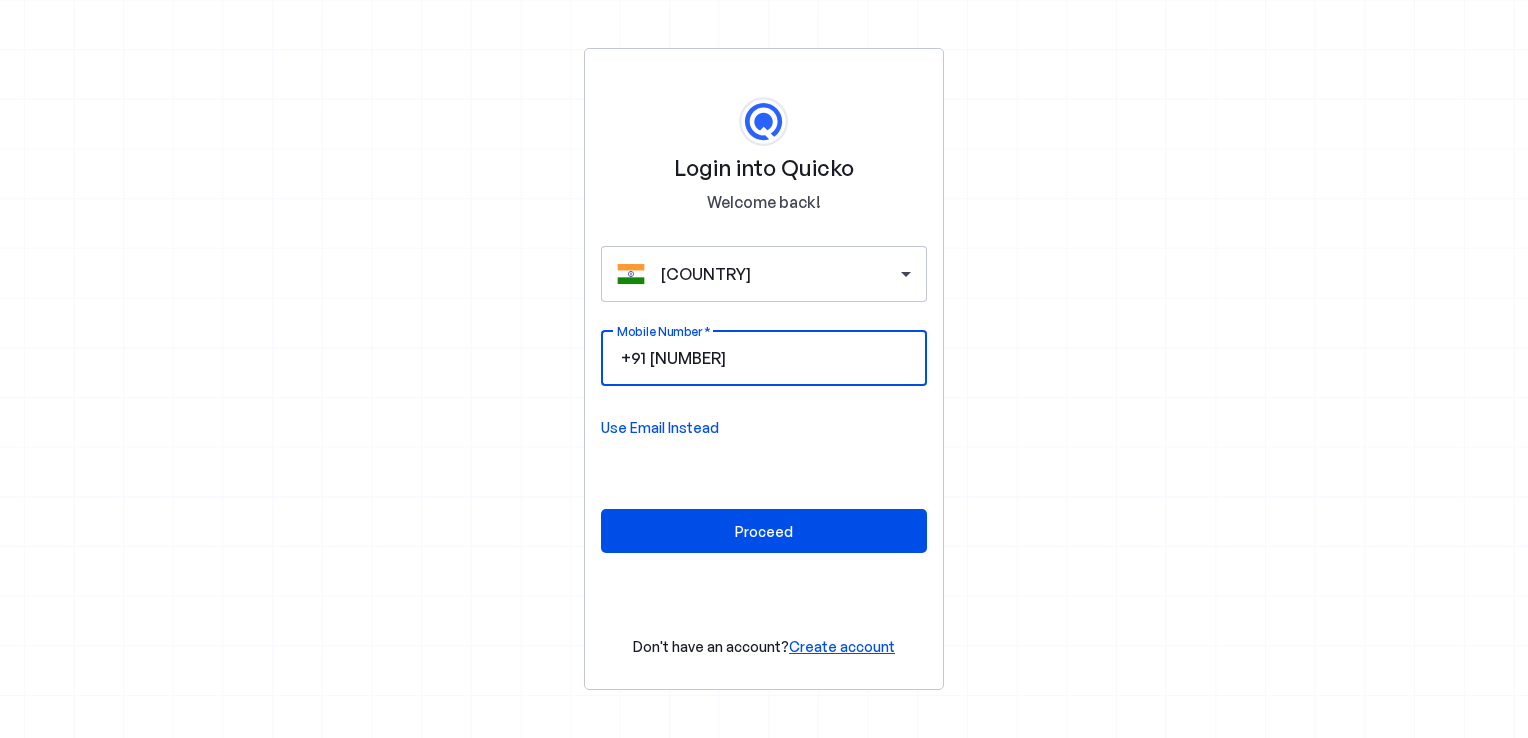 type on "9961102414" 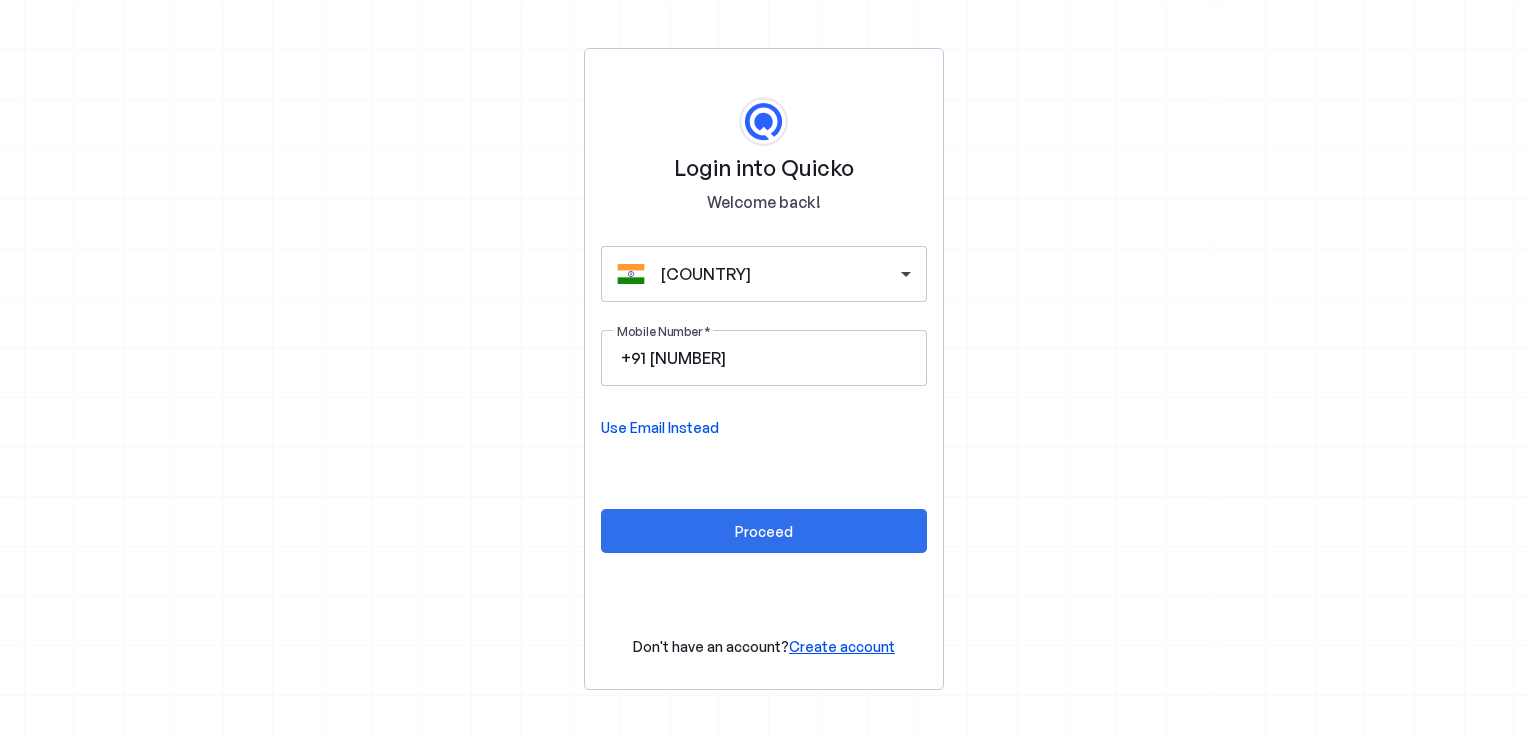 click at bounding box center (764, 531) 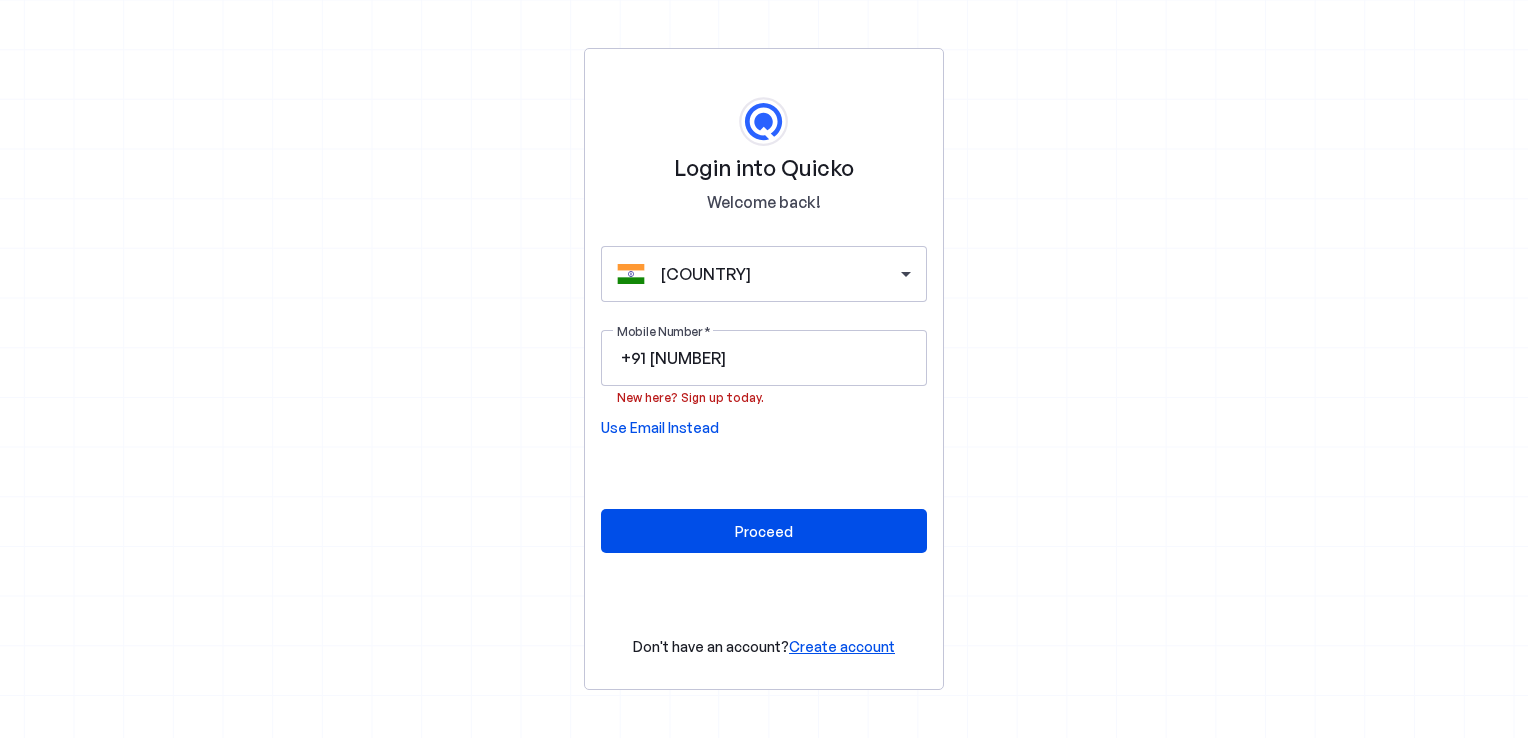 click on "Login into Quicko  Welcome back!  India Mobile Number  +91 9961102414 New here? Sign up today. Use Email Instead Proceed Don't have an account?  Create account" at bounding box center [764, 369] 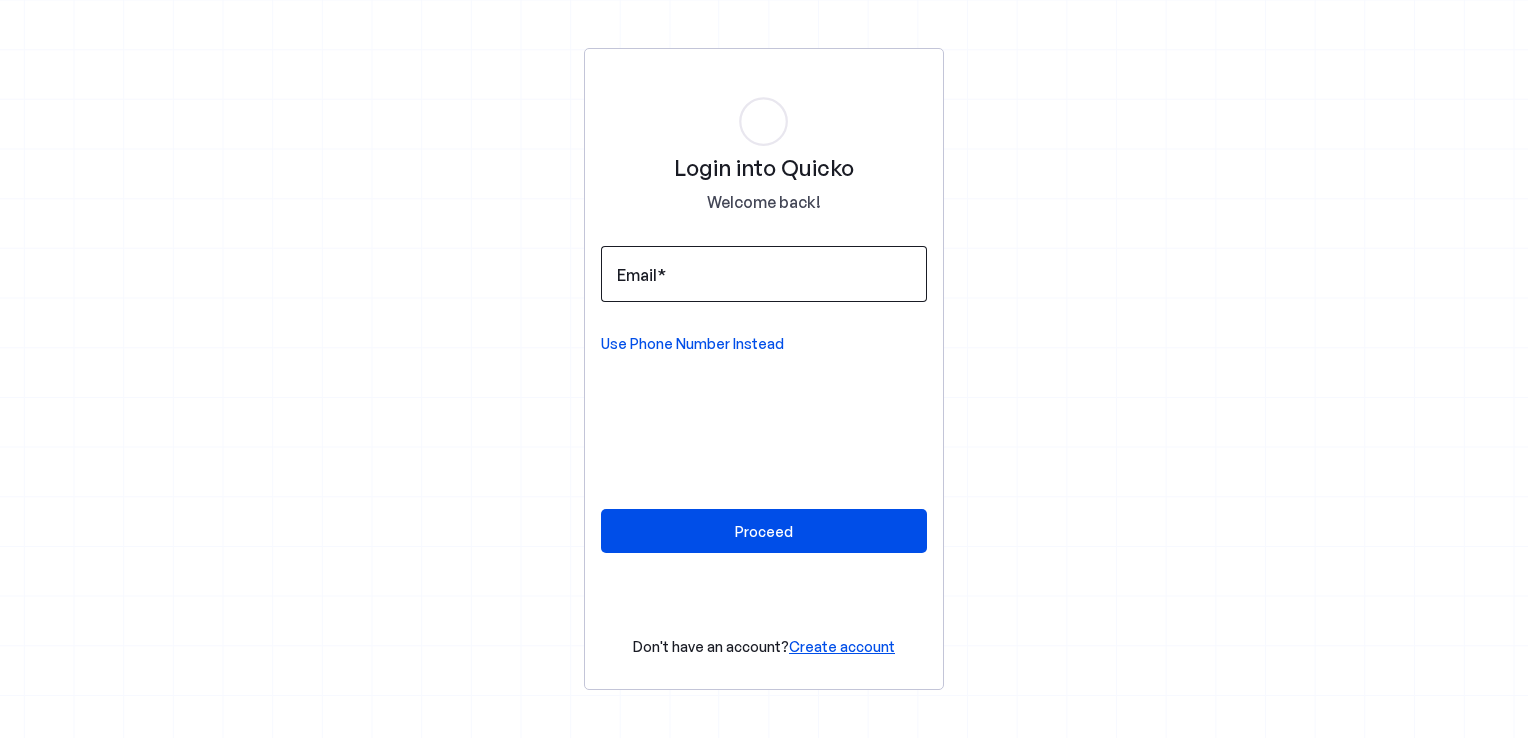 scroll, scrollTop: 0, scrollLeft: 0, axis: both 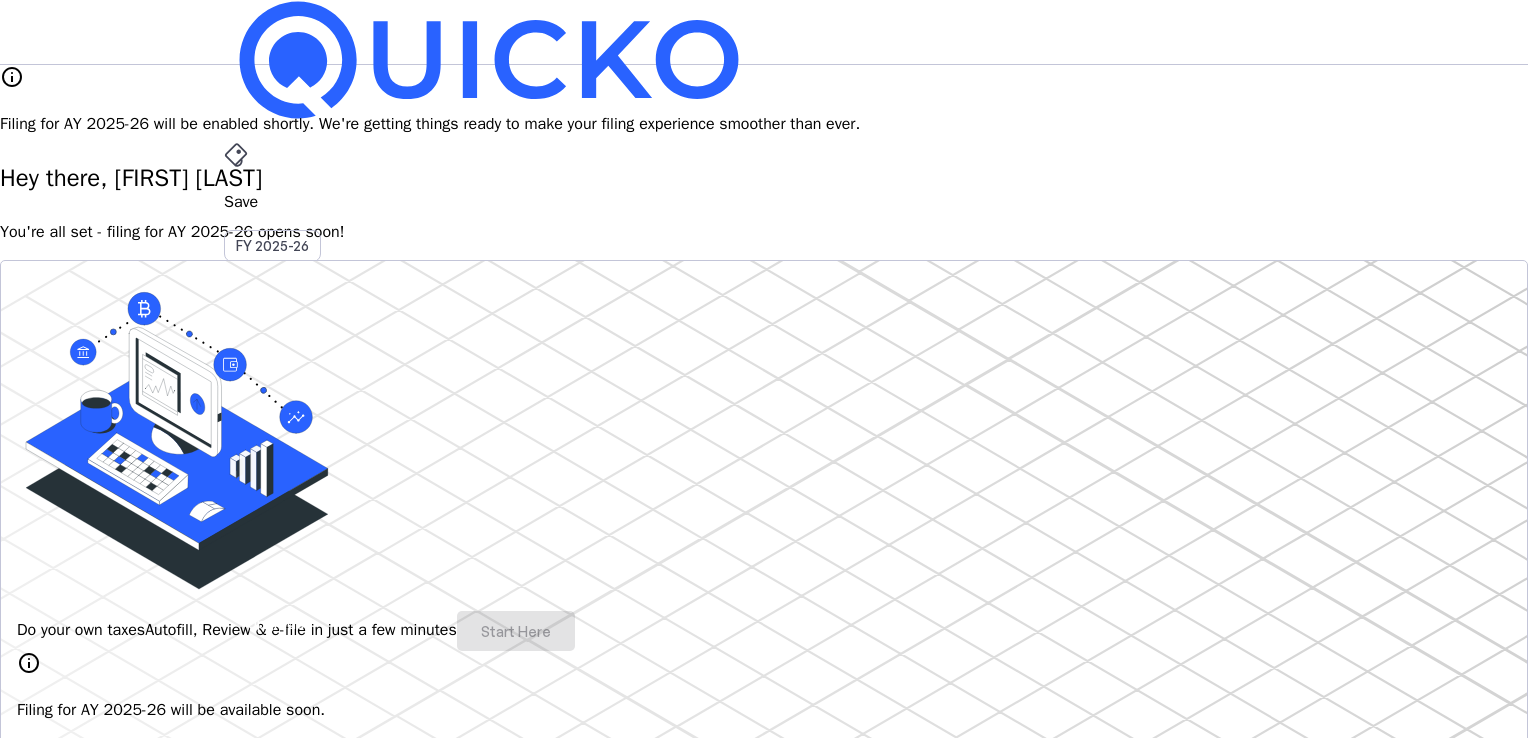 click on "arrow_drop_down" at bounding box center (236, 536) 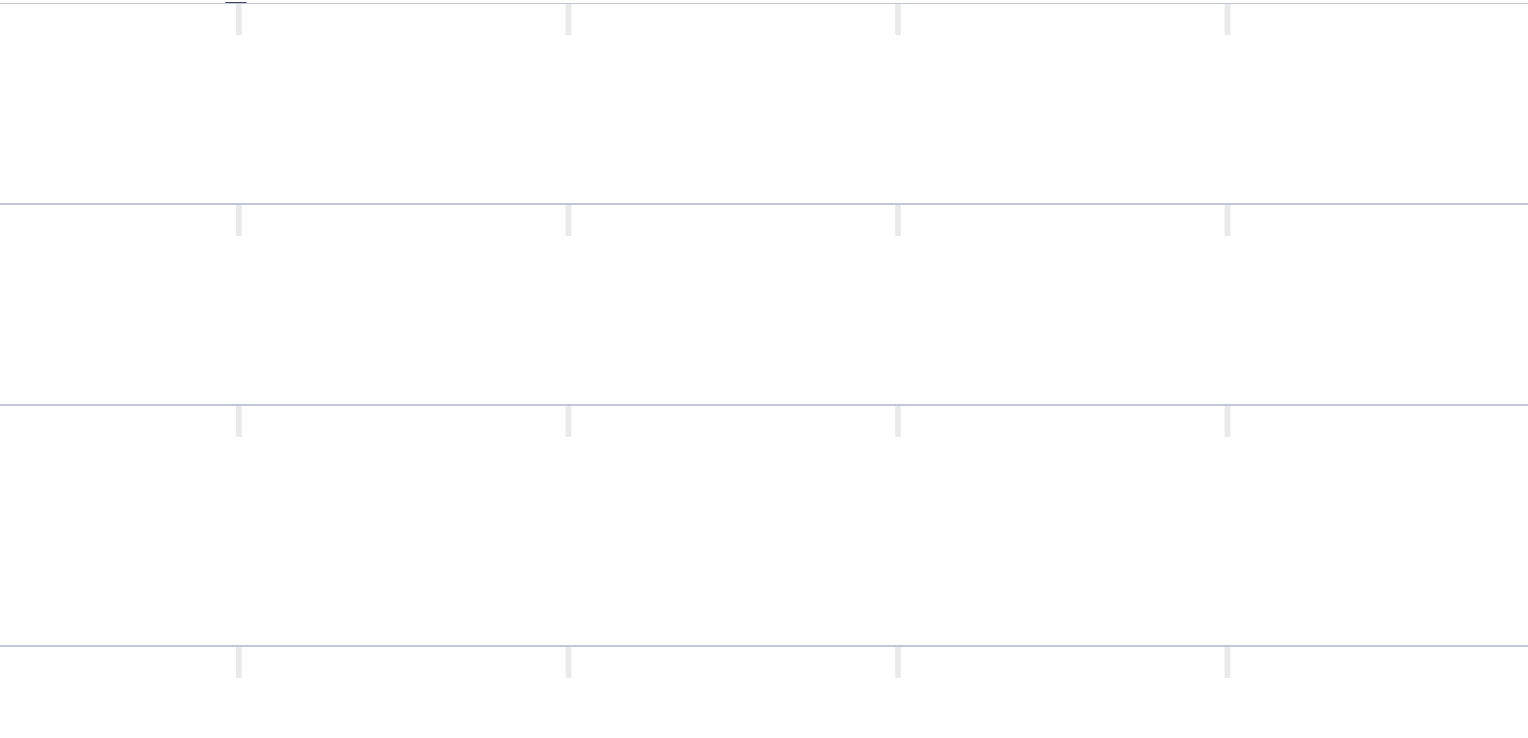 scroll, scrollTop: 0, scrollLeft: 0, axis: both 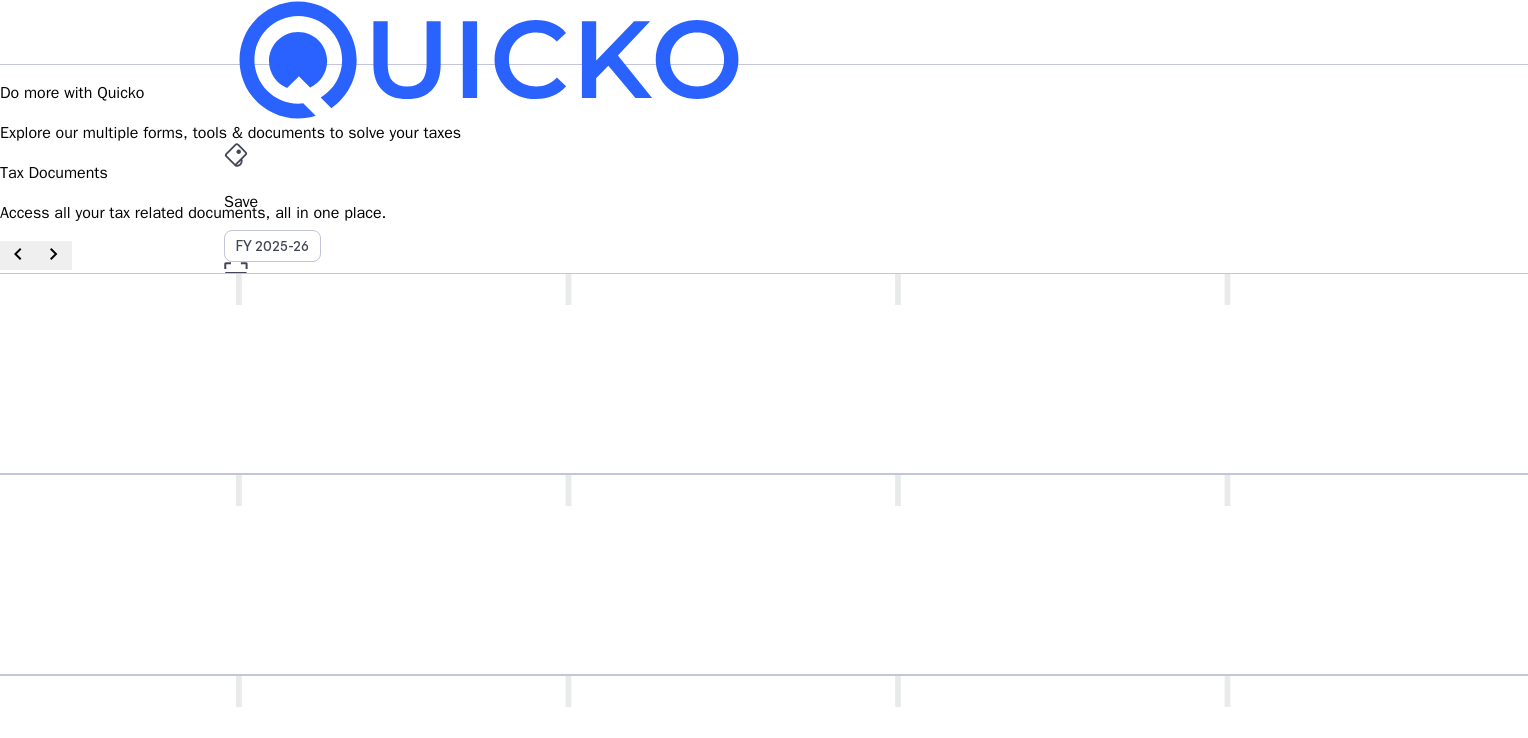 click on "NKMR" at bounding box center [240, 587] 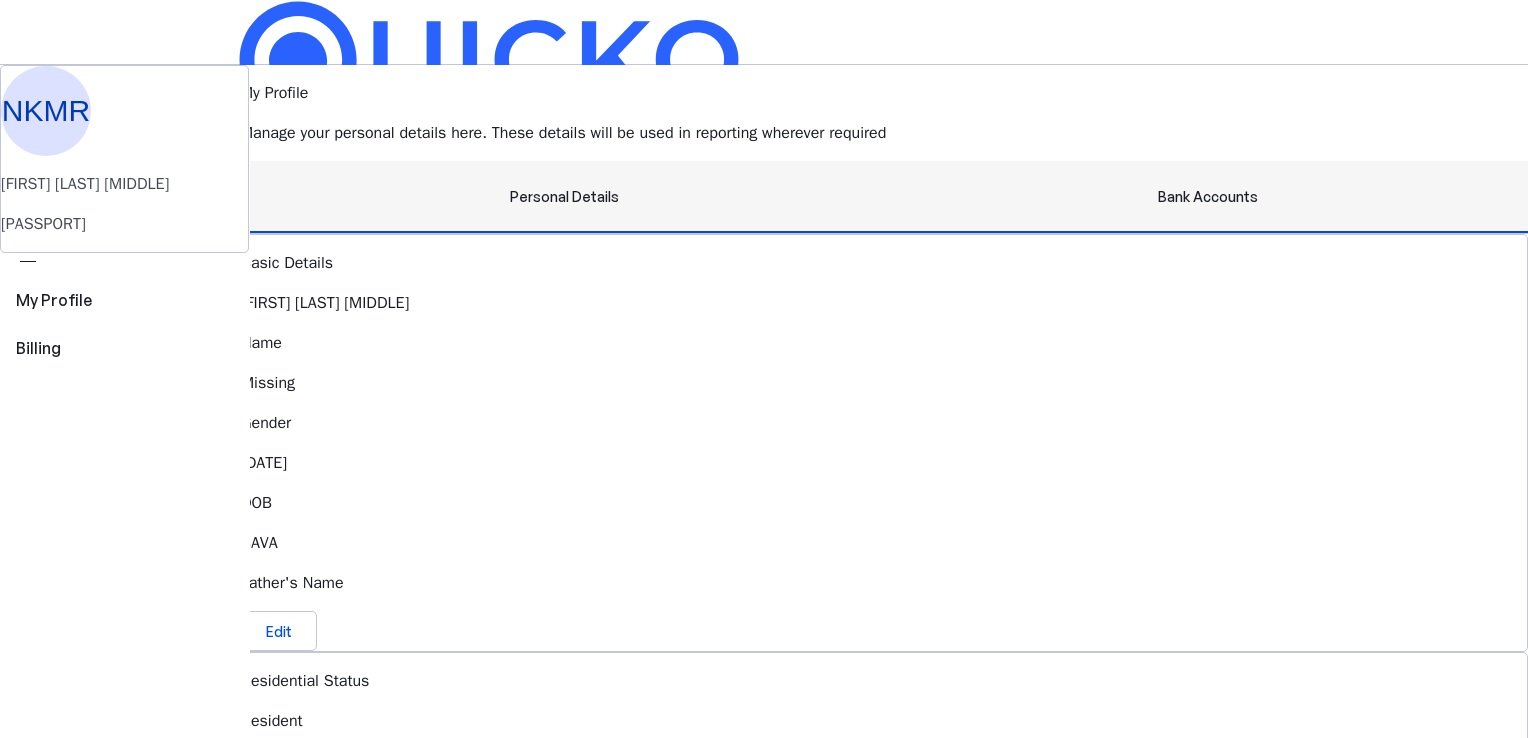 click on "Bank Accounts" at bounding box center [1208, 197] 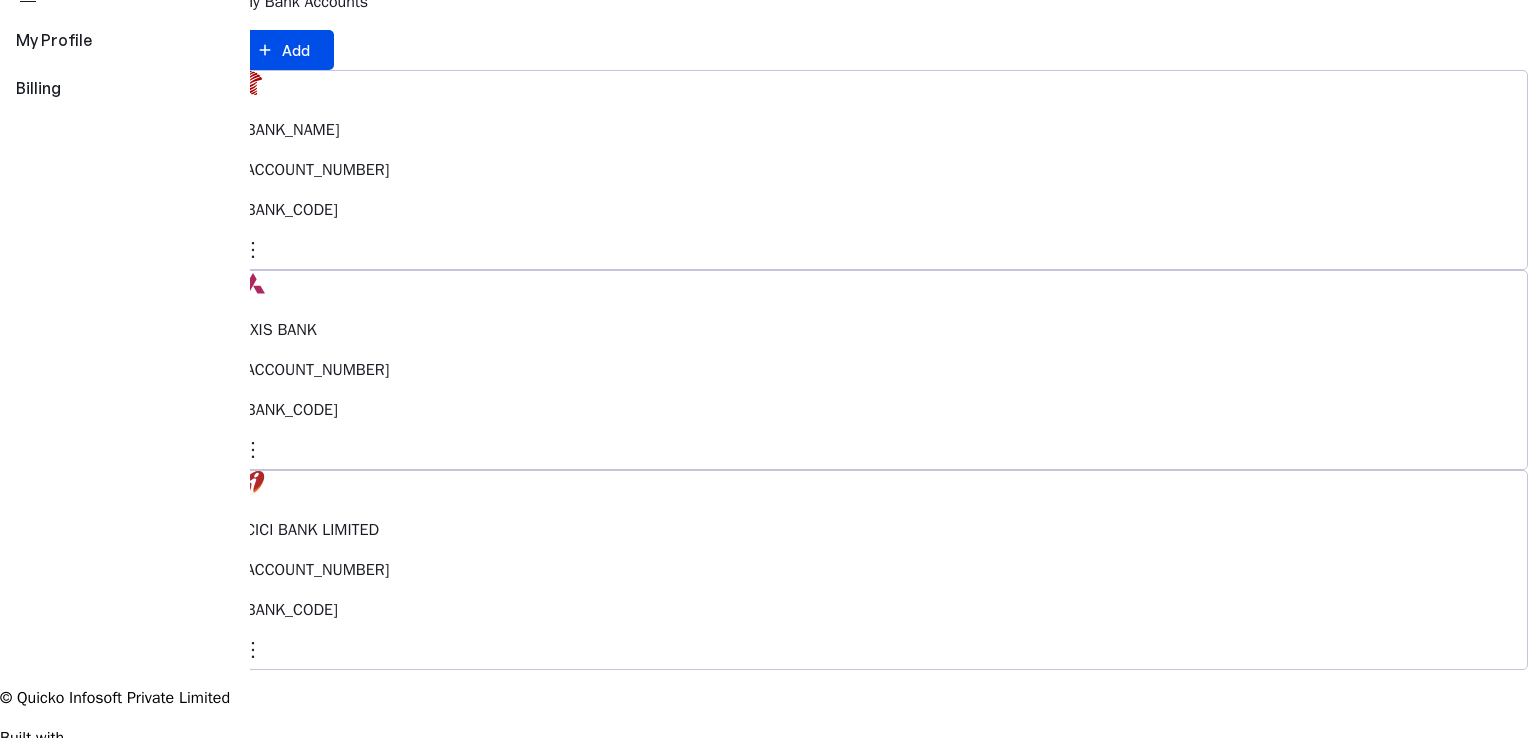 scroll, scrollTop: 0, scrollLeft: 0, axis: both 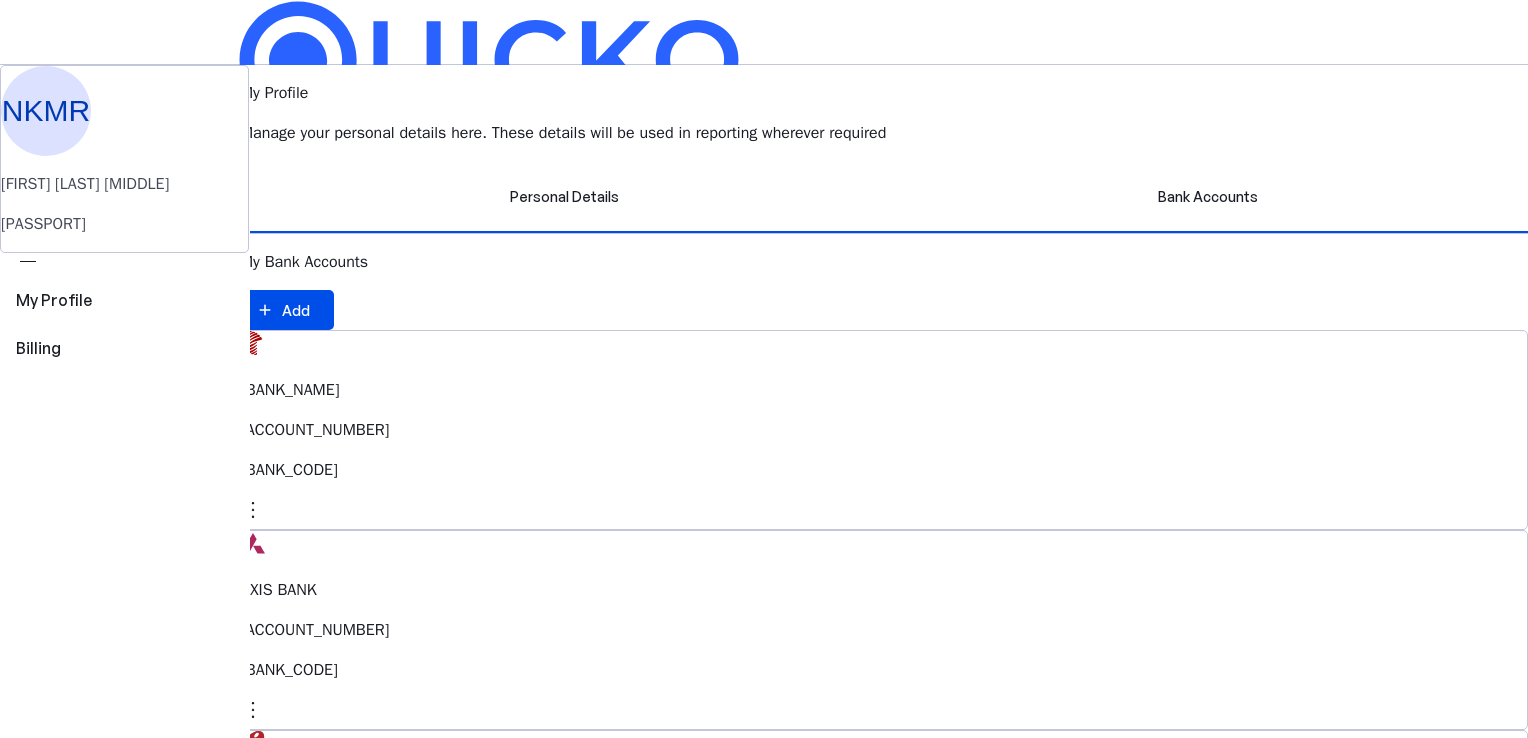 click on "More" at bounding box center [764, 496] 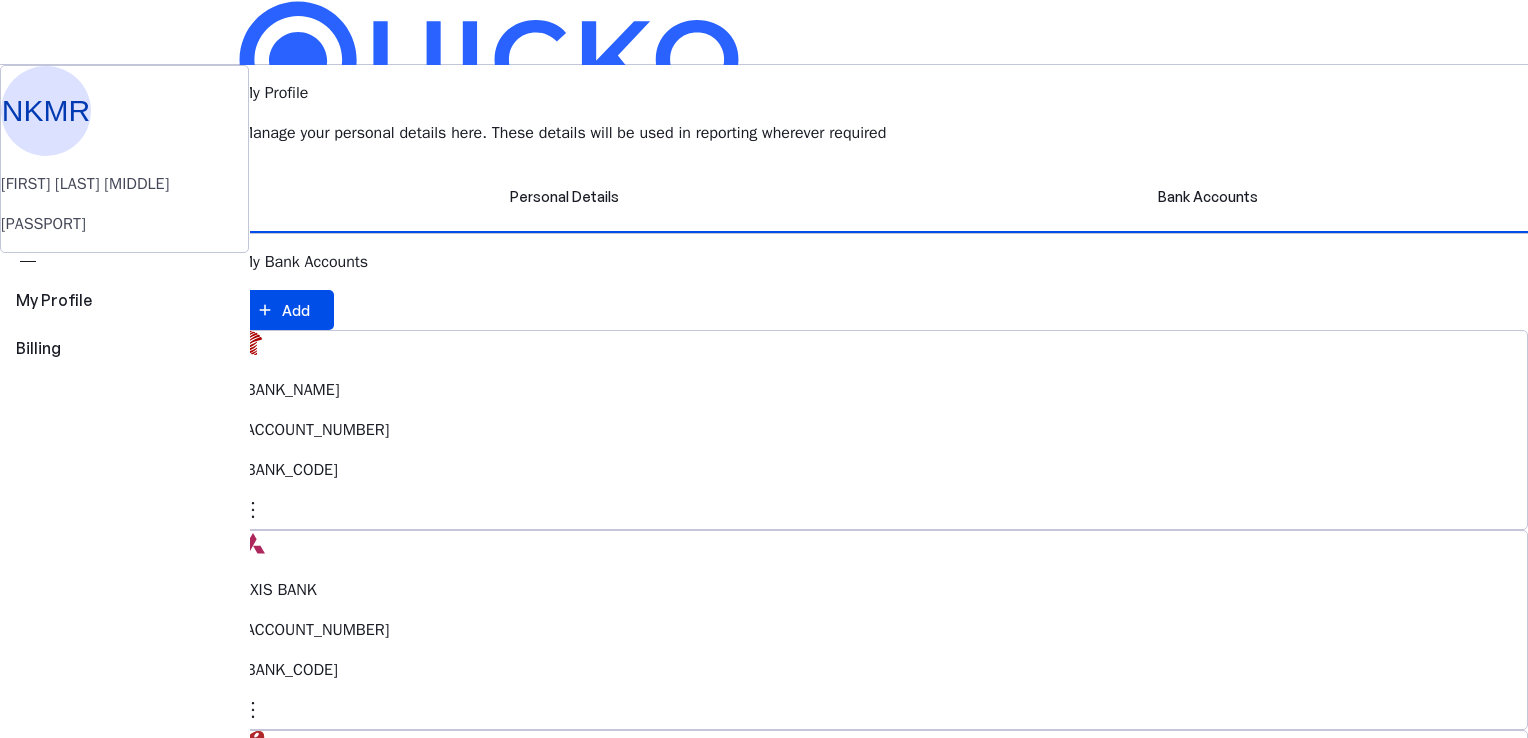 click on "FY 2025-26" at bounding box center [272, 246] 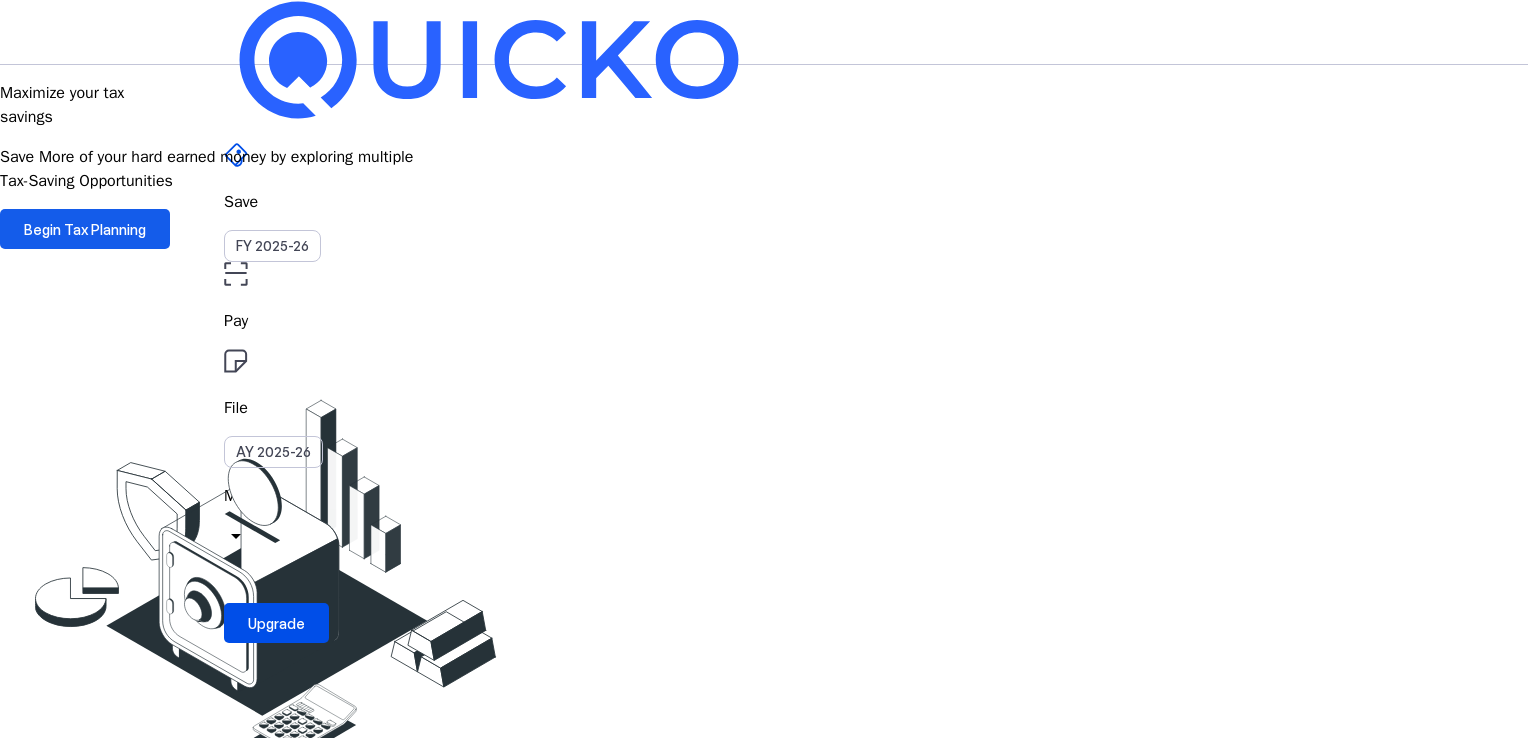 click on "Begin Tax Planning" at bounding box center [85, 229] 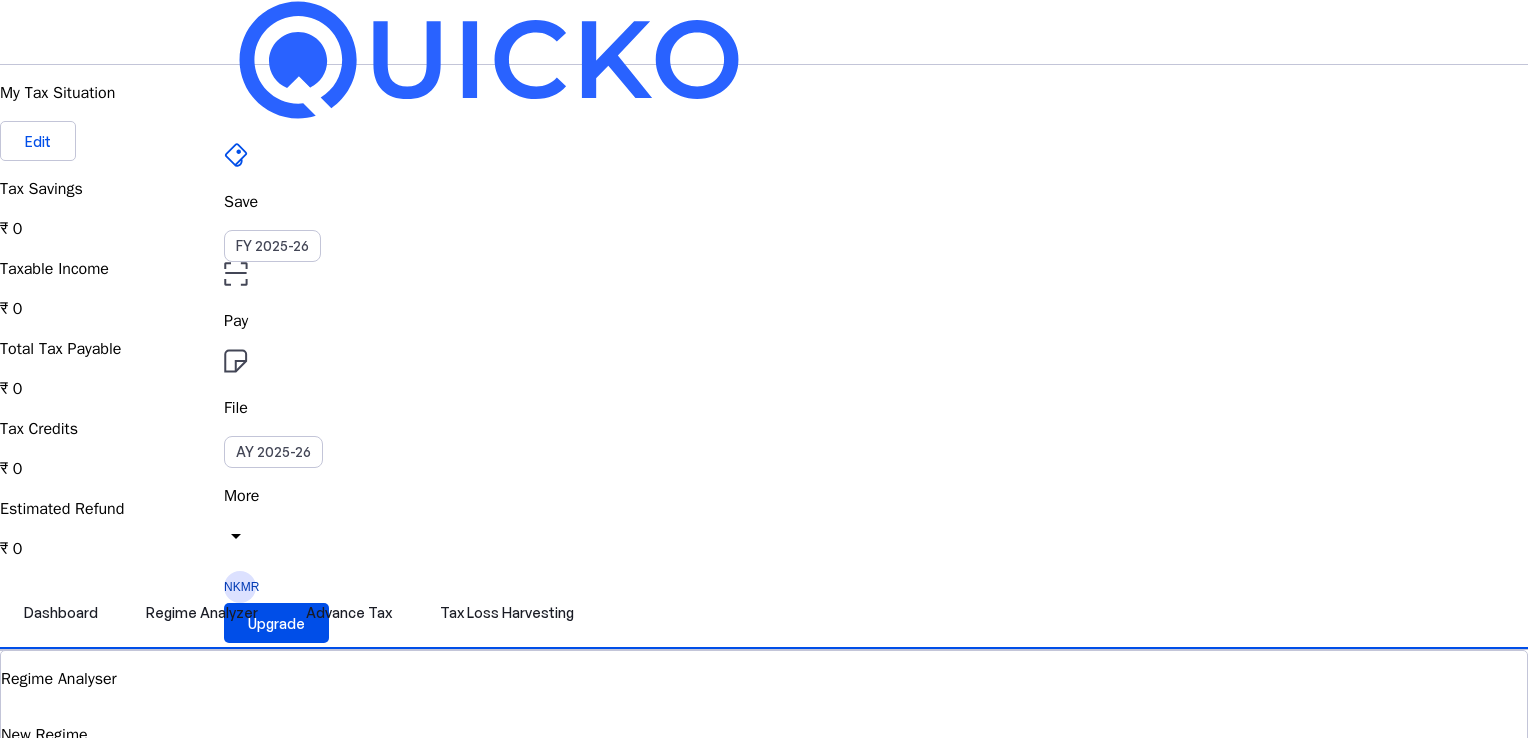 click on "Pay" at bounding box center (764, 321) 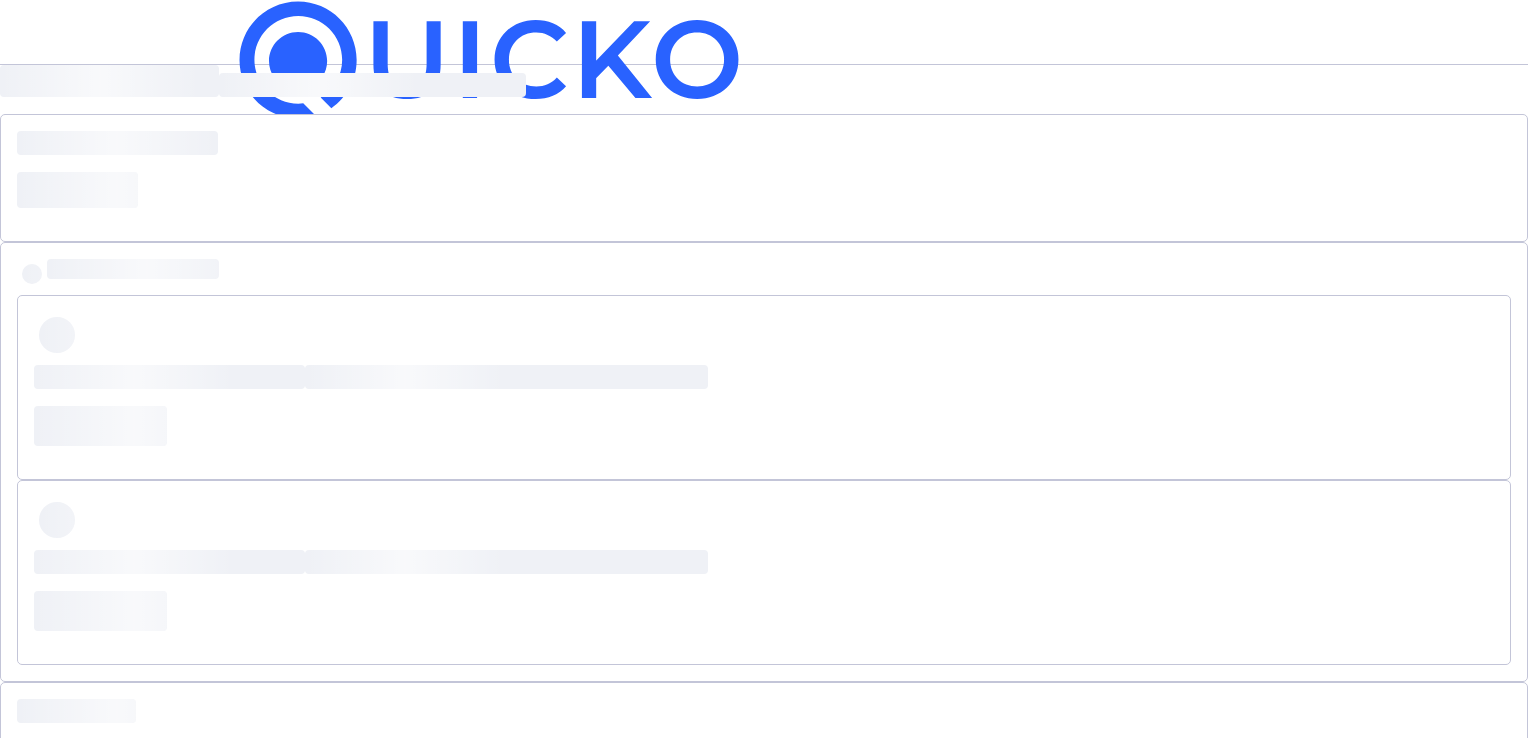 click on "AY 2025-26" at bounding box center [273, 452] 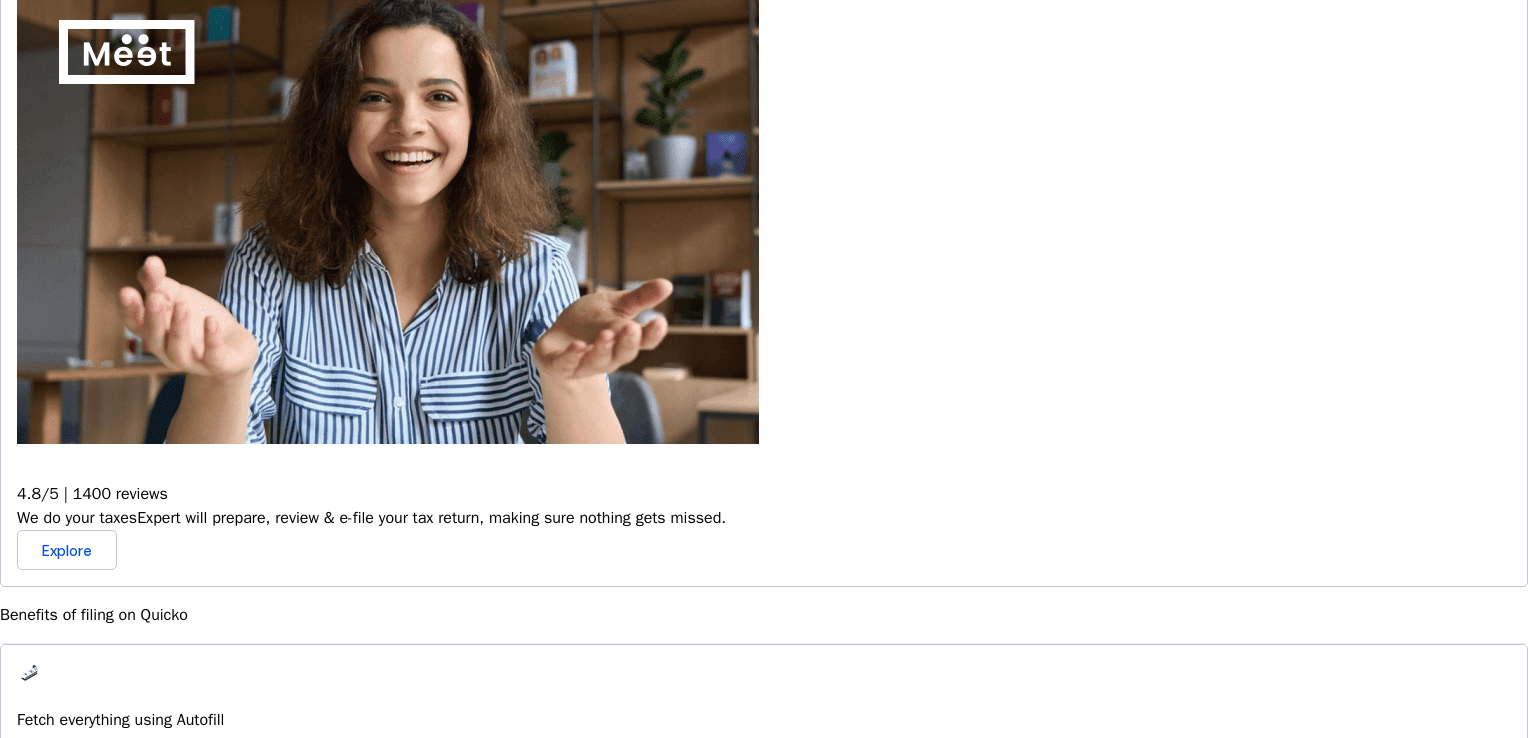 scroll, scrollTop: 0, scrollLeft: 0, axis: both 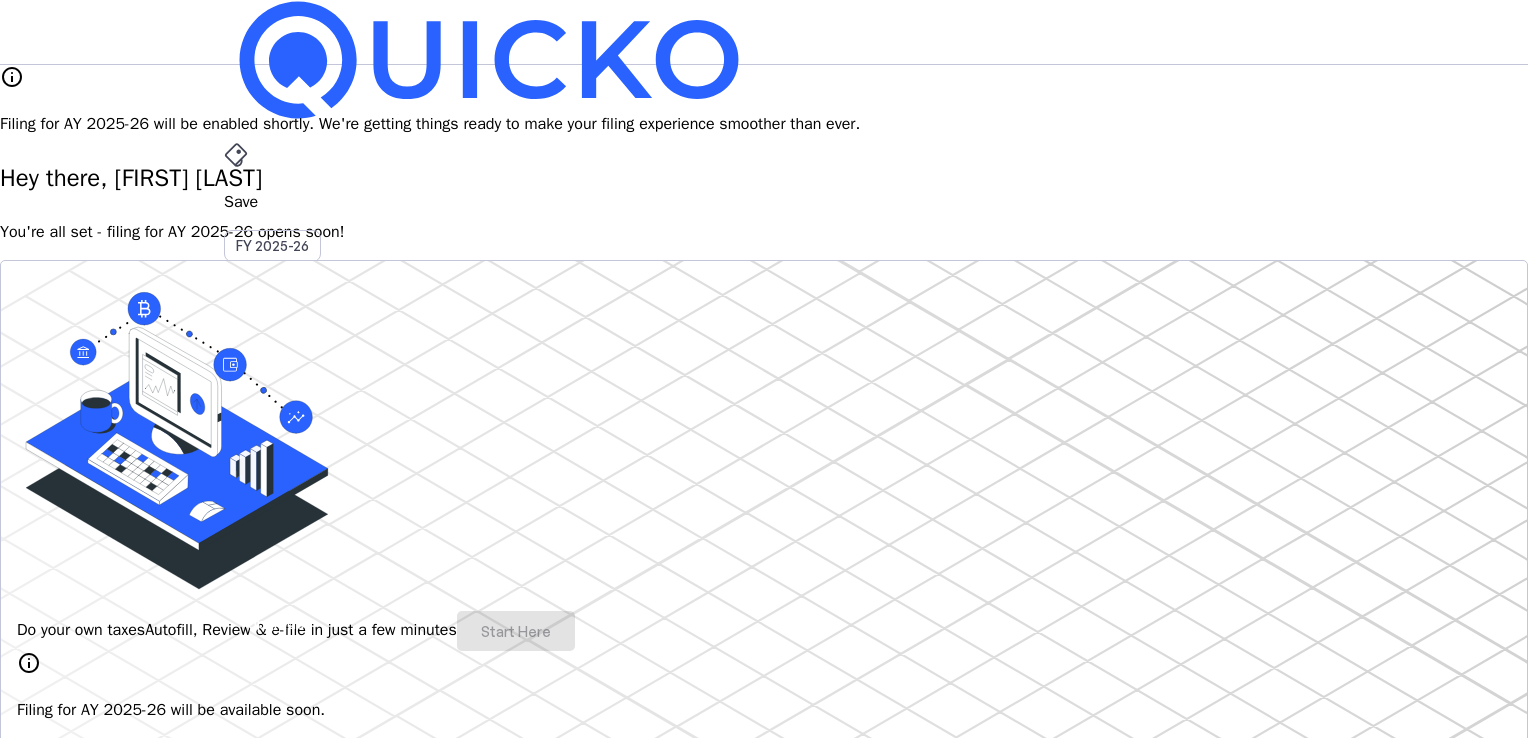 click at bounding box center [489, 60] 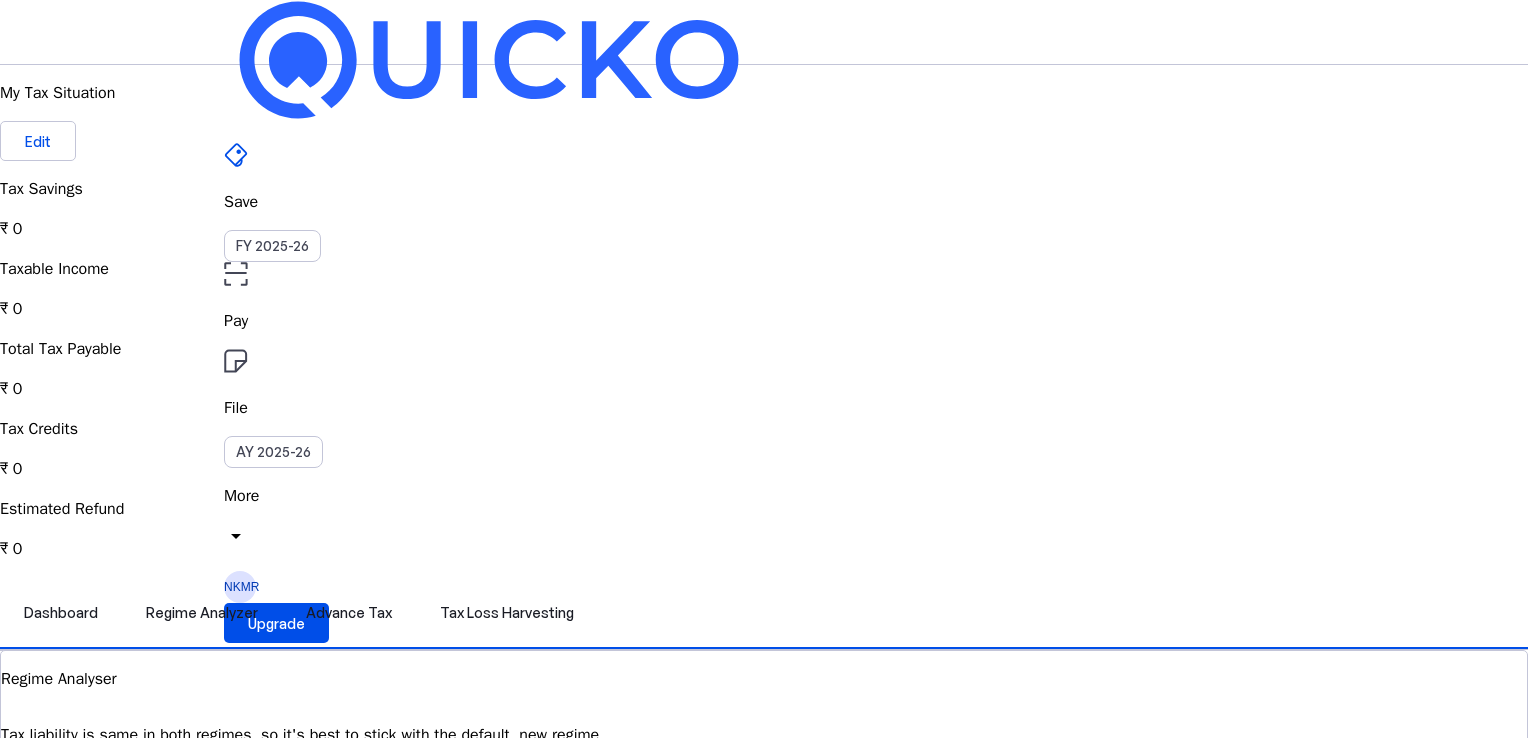 click on "Pay" at bounding box center (764, 202) 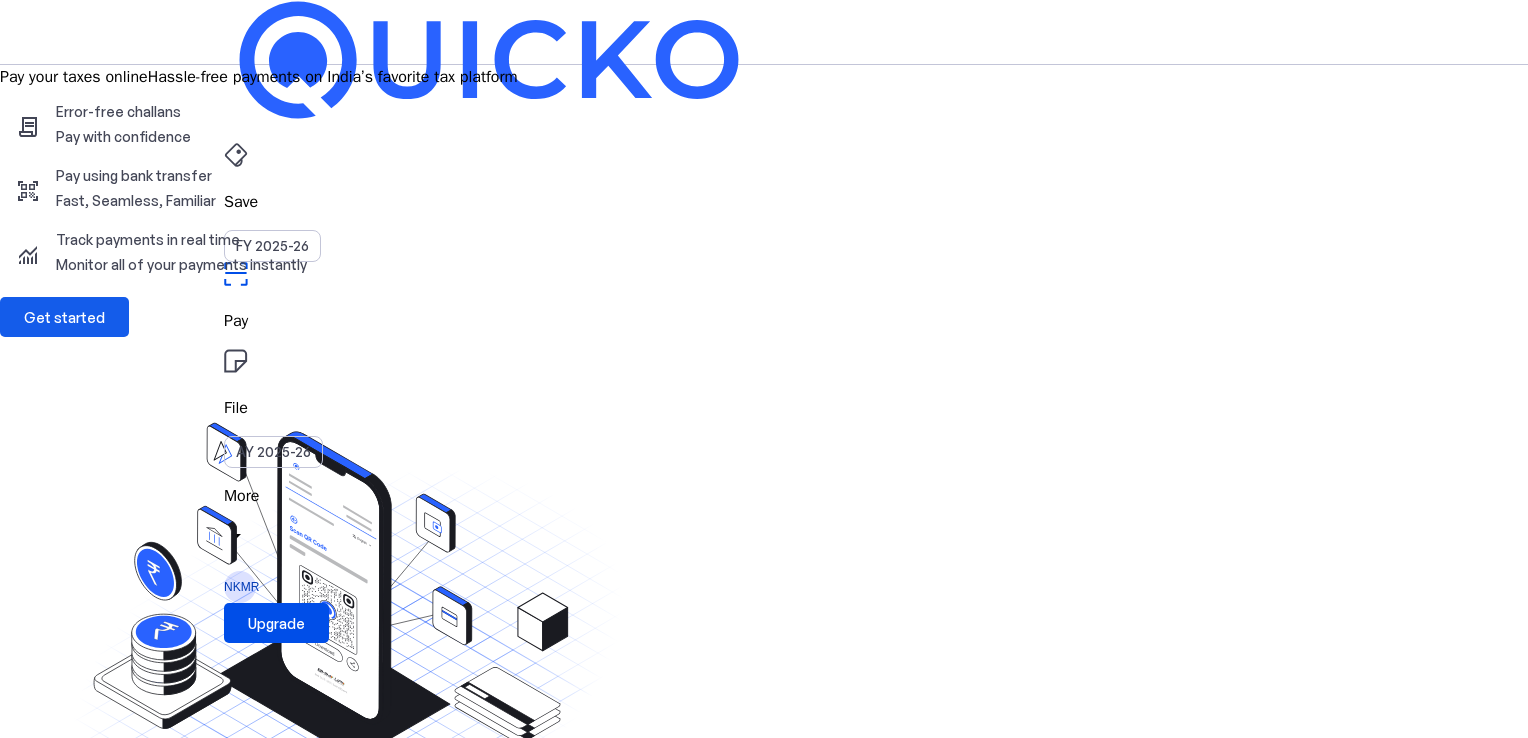 click on "Get started" at bounding box center (64, 317) 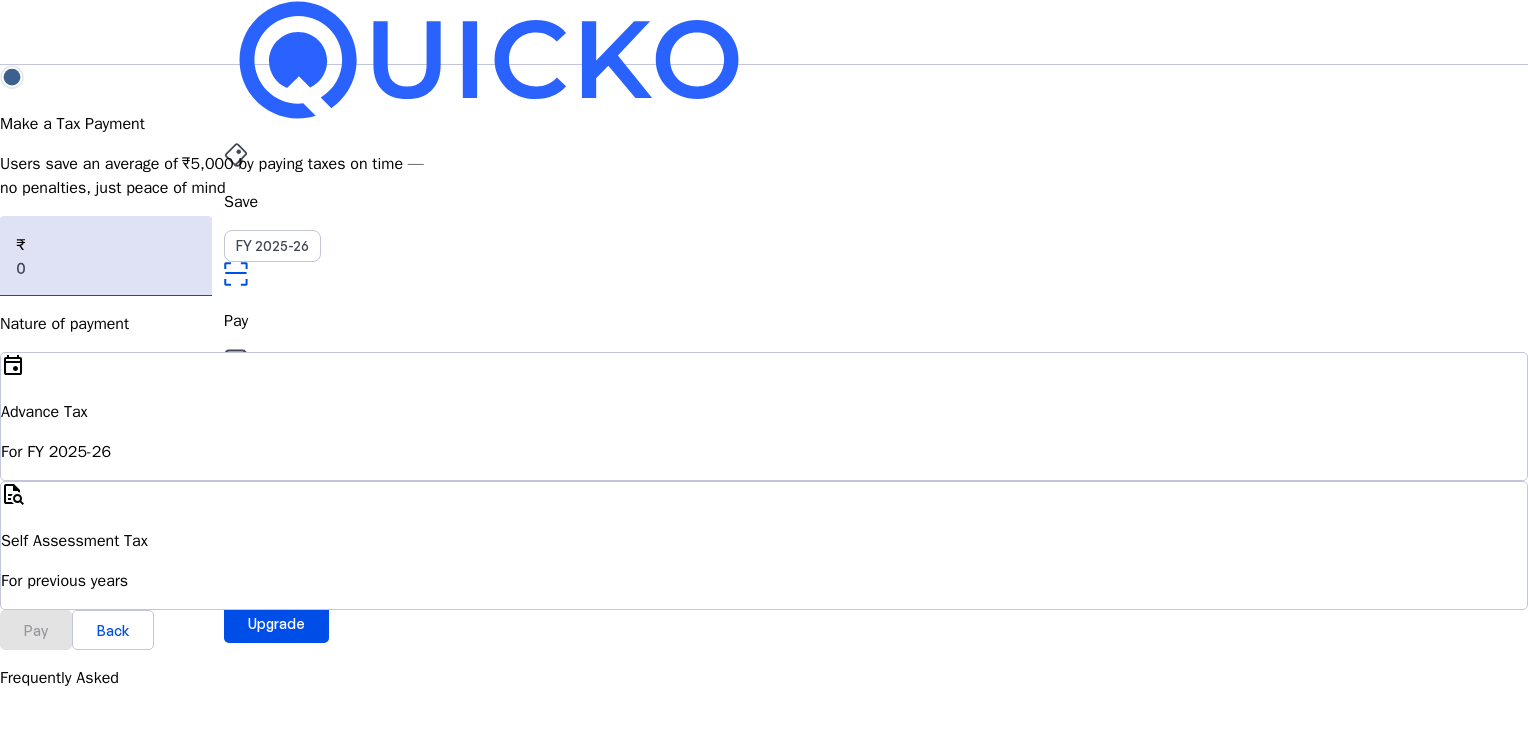 click on "Advance Tax" at bounding box center (764, 412) 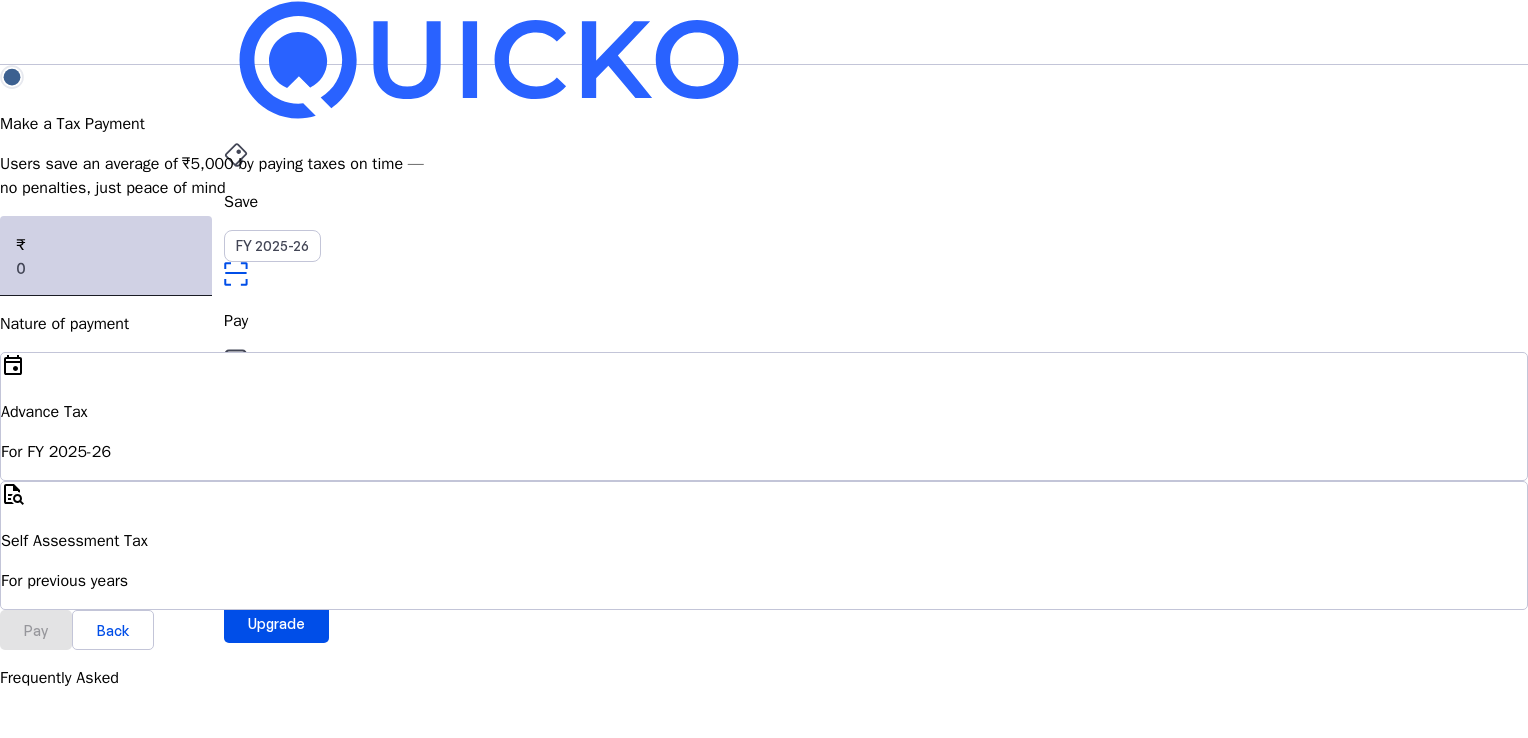 click at bounding box center (106, 268) 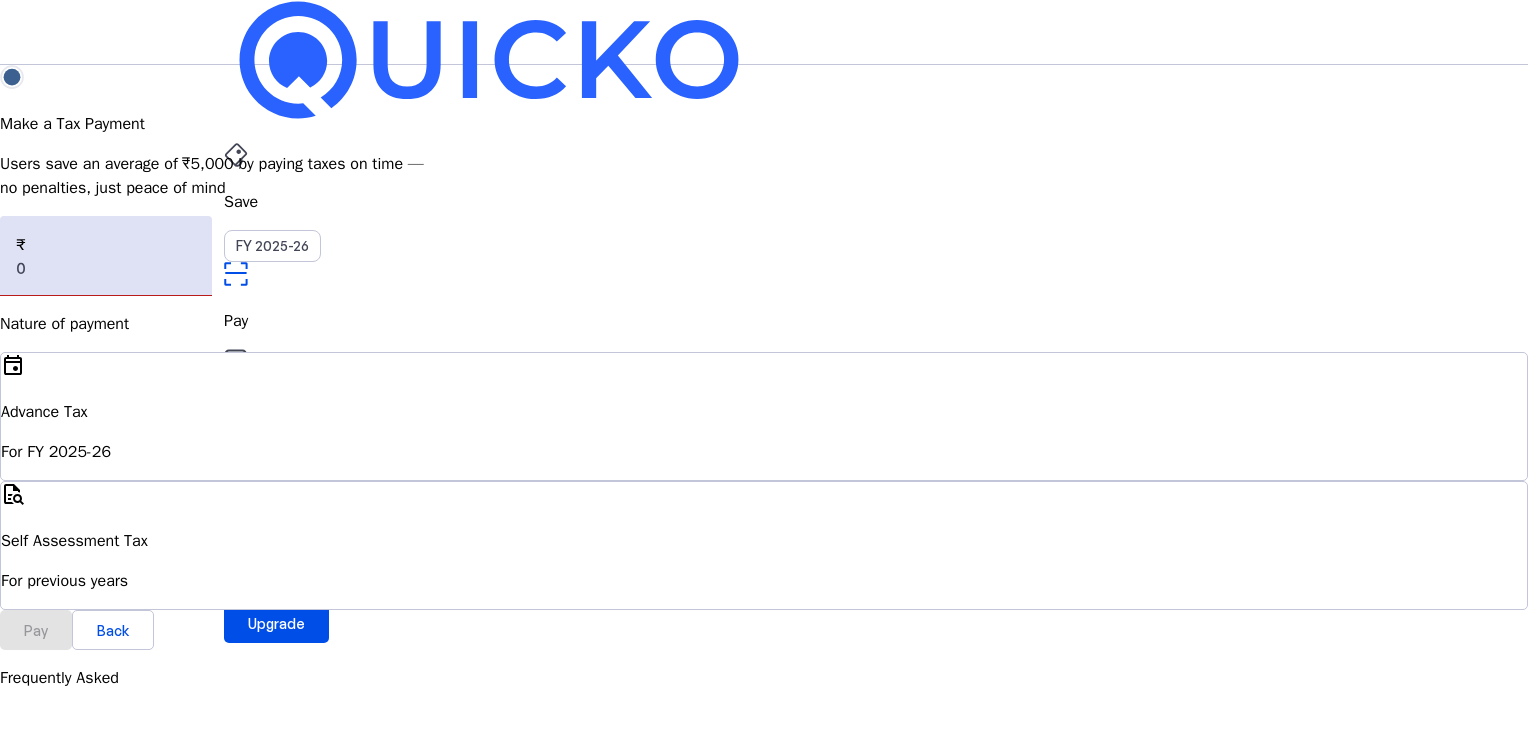 click on "More" at bounding box center (764, 496) 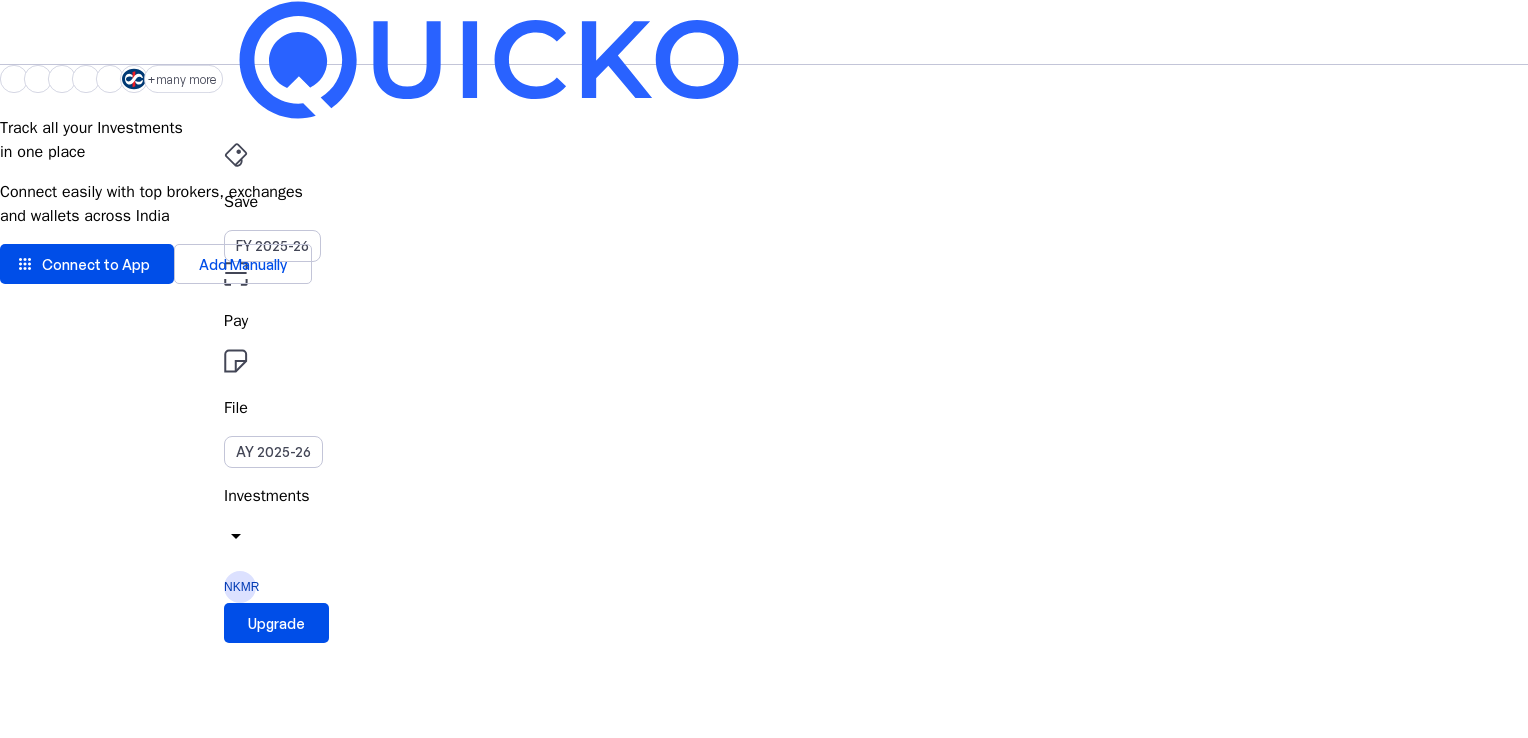 click on "arrow_drop_down   [INITIALS]   Upgrade" at bounding box center [764, 32] 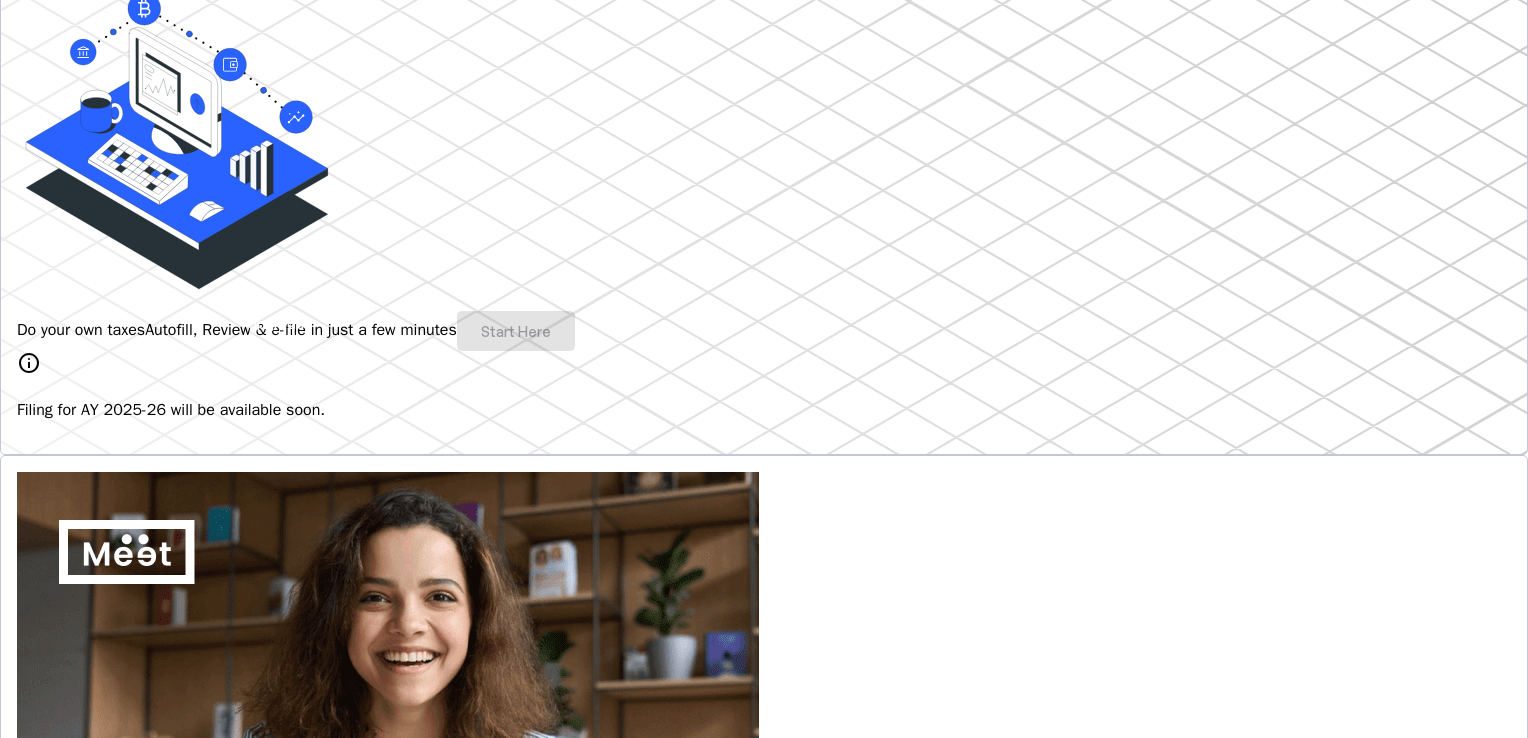 scroll, scrollTop: 400, scrollLeft: 0, axis: vertical 